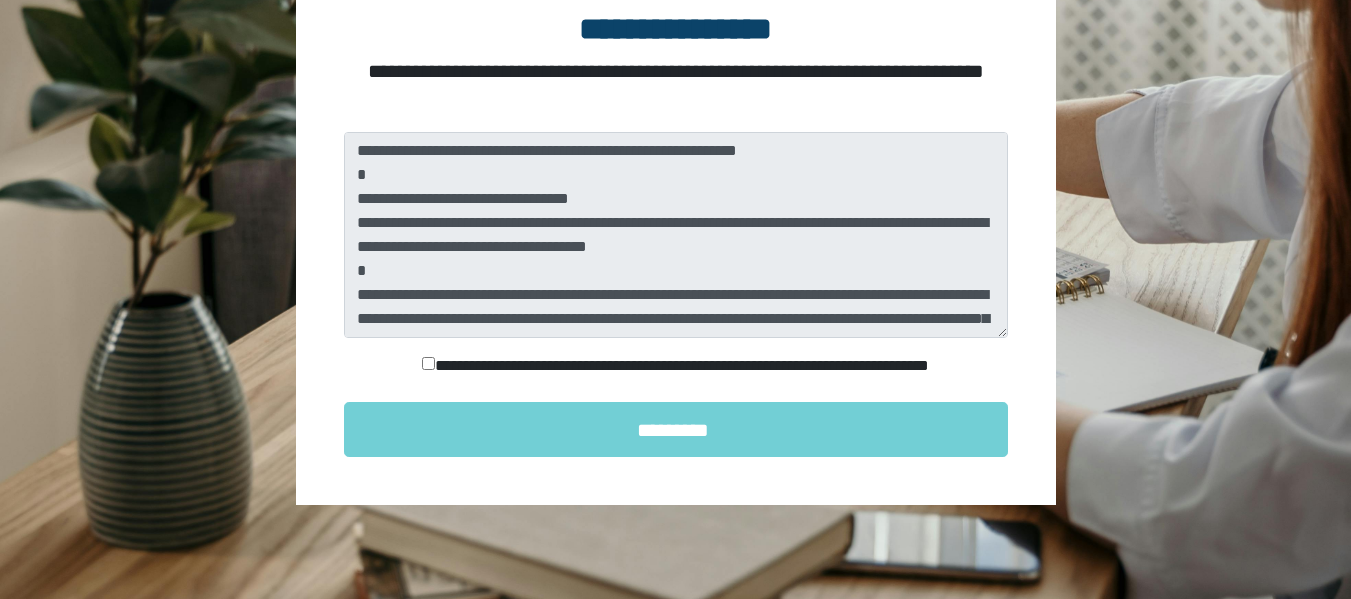scroll, scrollTop: 282, scrollLeft: 0, axis: vertical 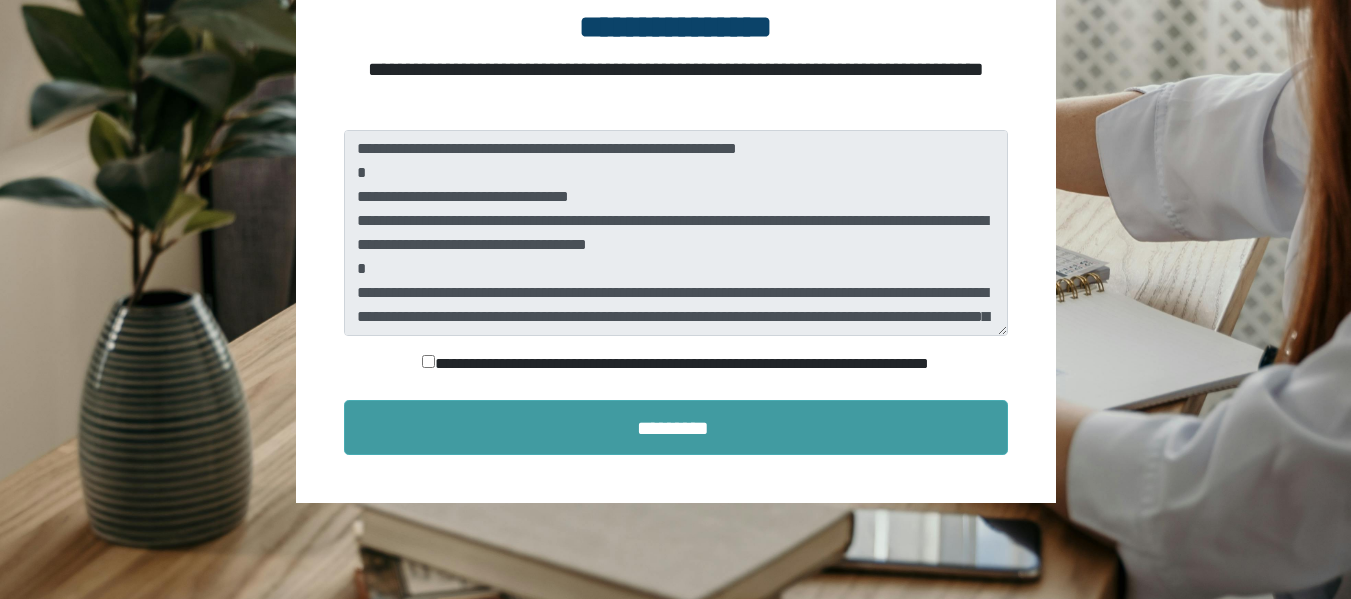 click on "*********" at bounding box center [676, 427] 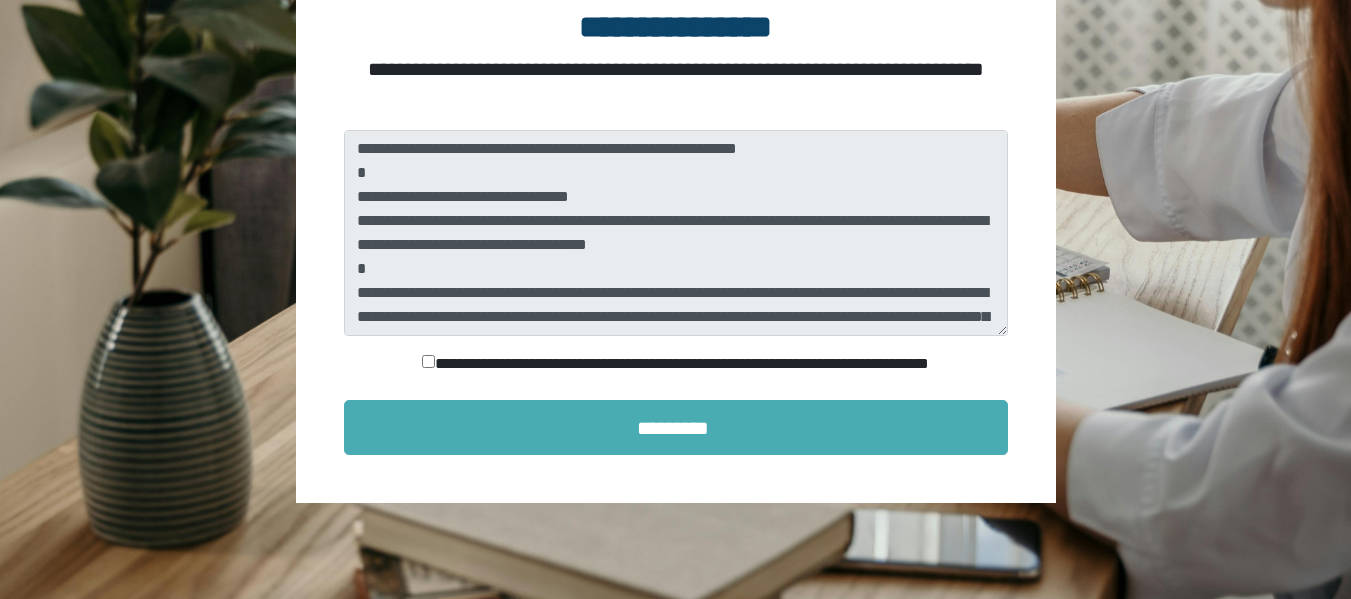 scroll, scrollTop: 143, scrollLeft: 0, axis: vertical 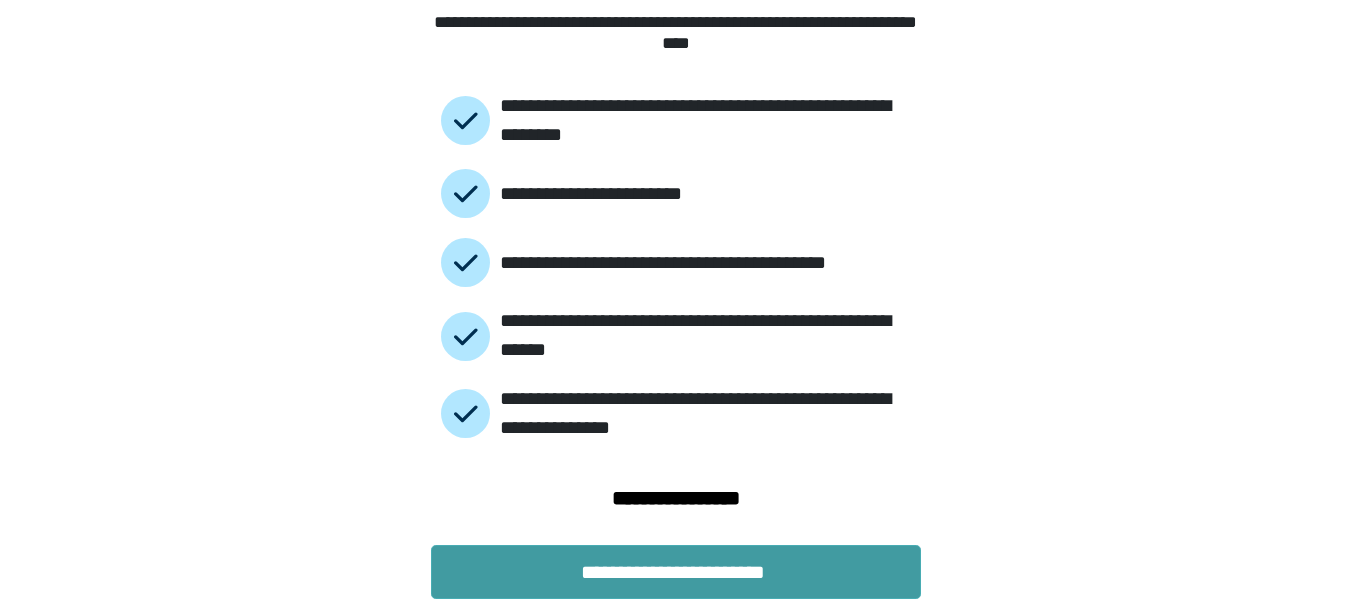 click on "**********" at bounding box center (676, 572) 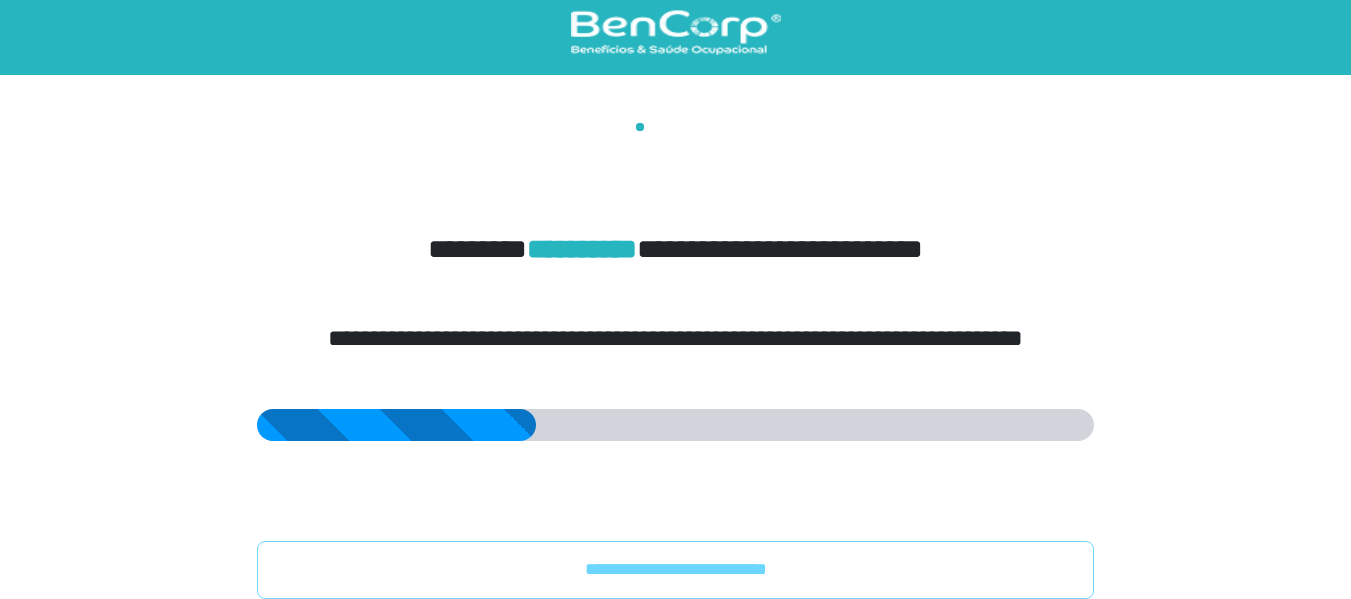 scroll, scrollTop: 0, scrollLeft: 0, axis: both 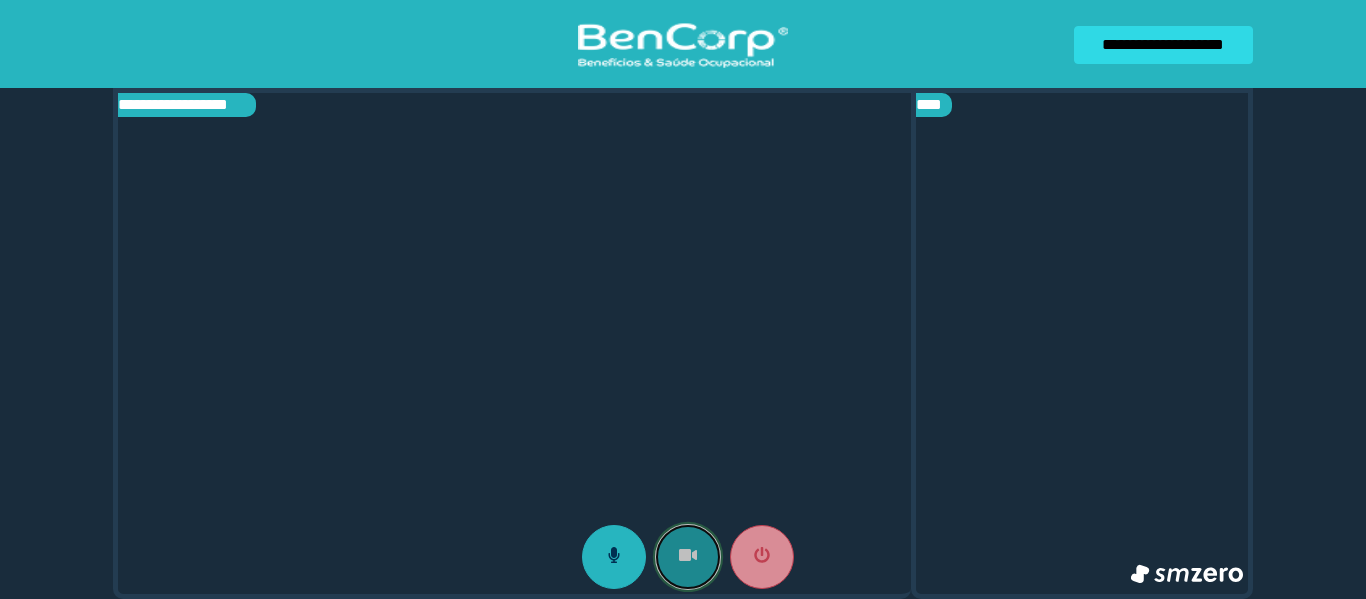 click 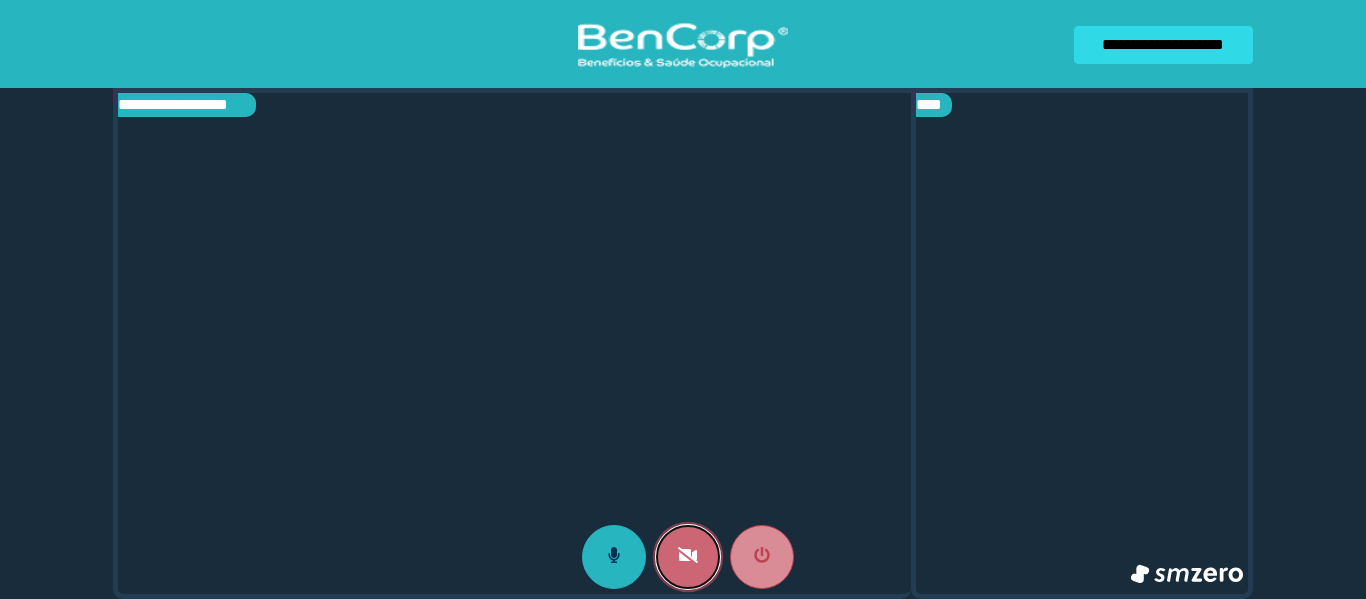 click 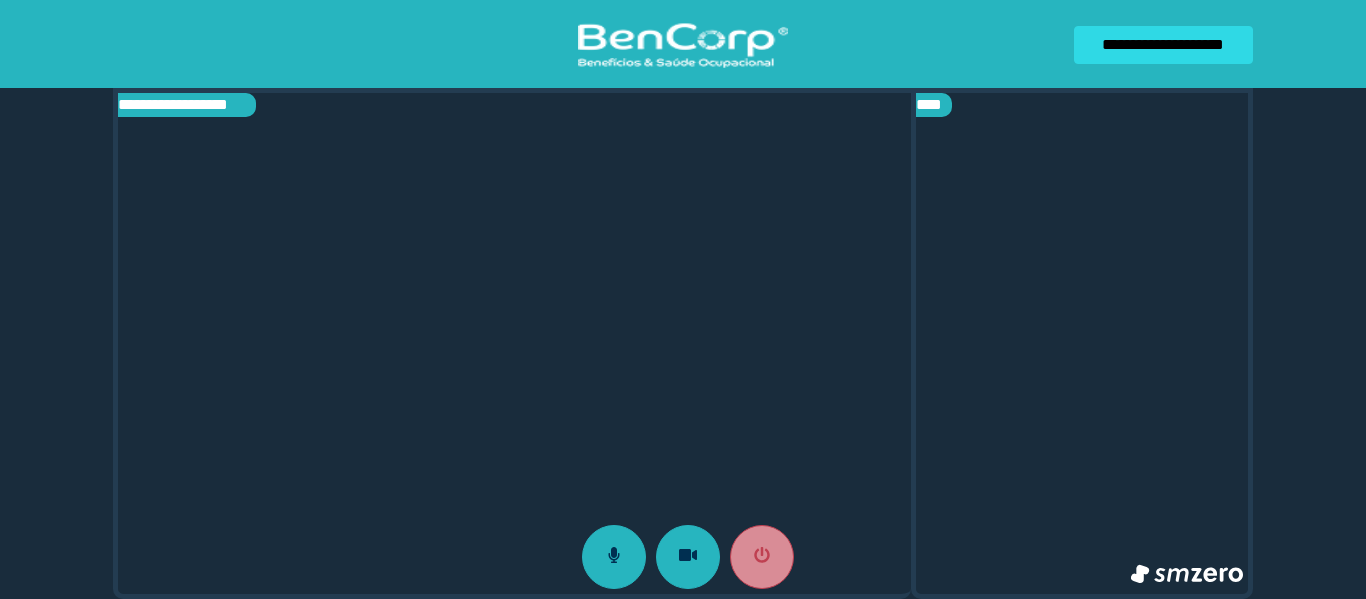 click at bounding box center [514, 343] 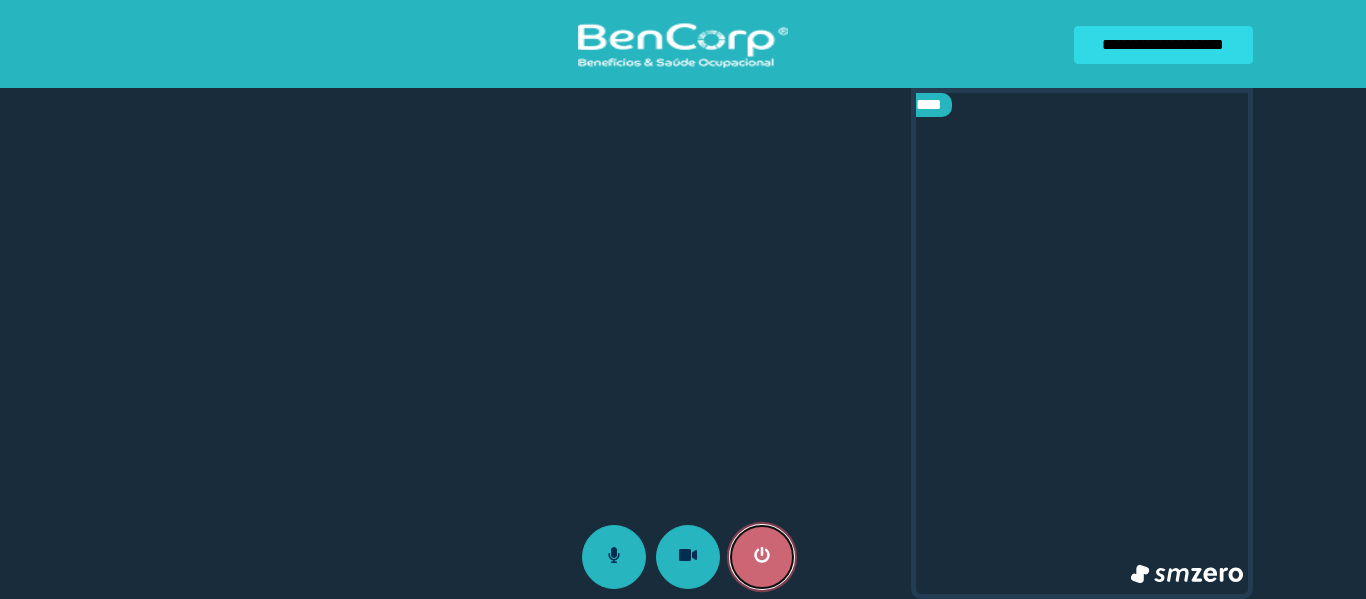 click 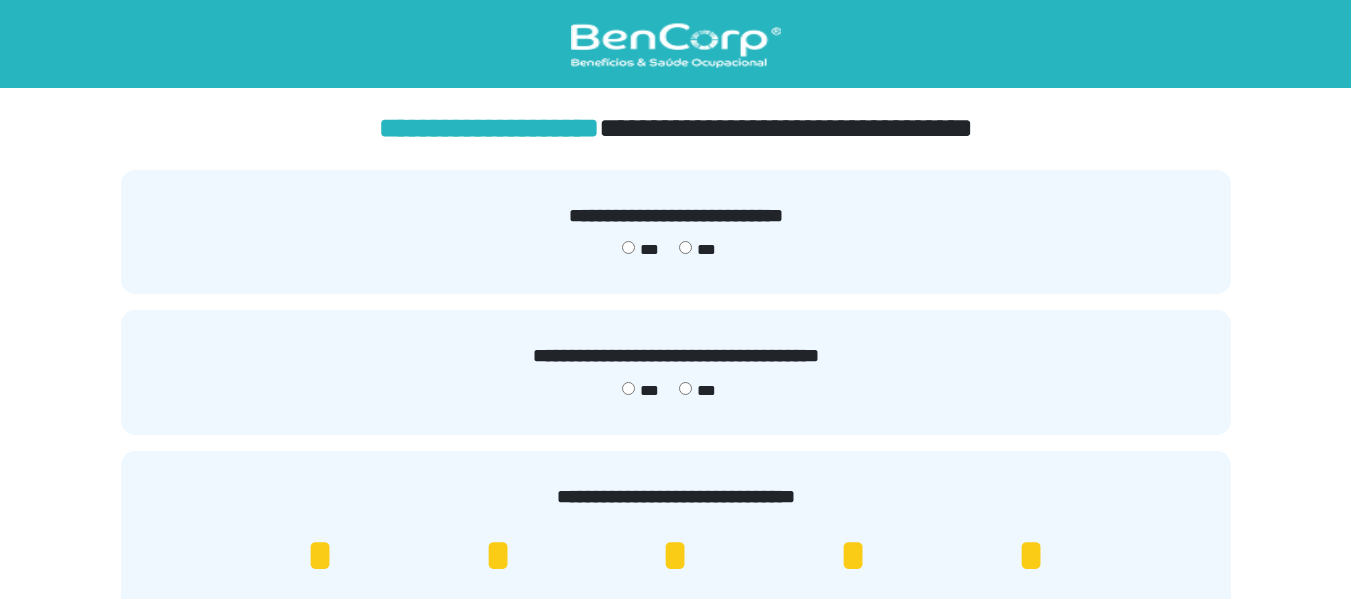 scroll, scrollTop: 100, scrollLeft: 0, axis: vertical 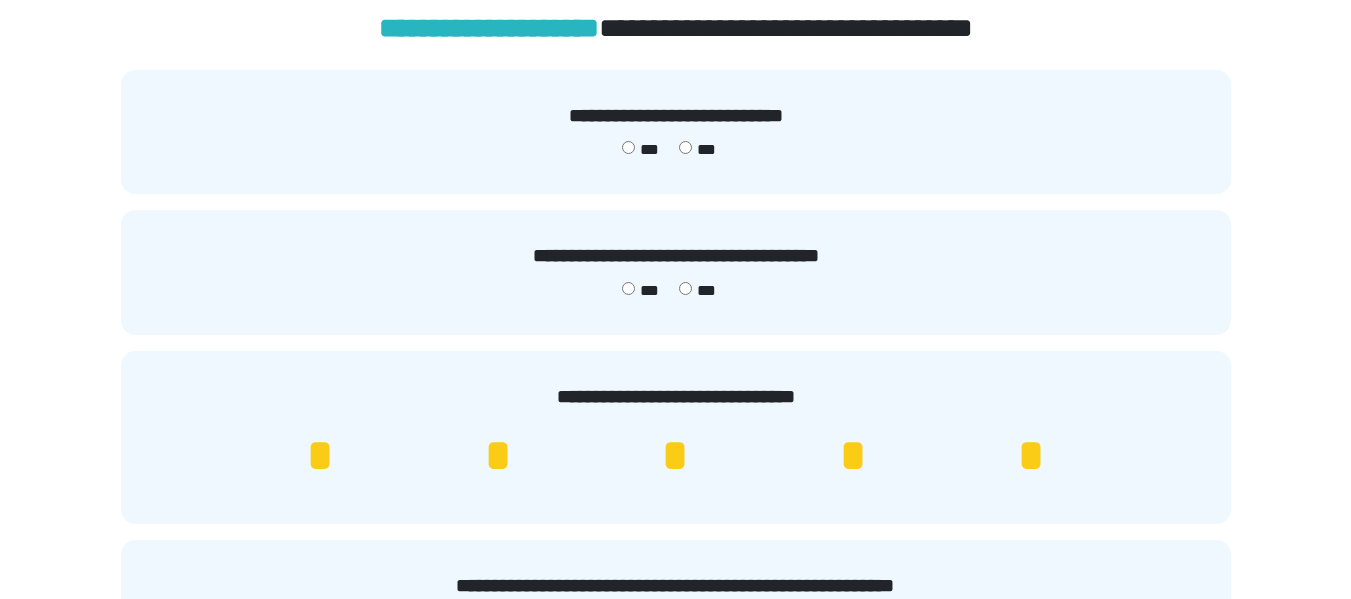 click on "*" at bounding box center [853, 456] 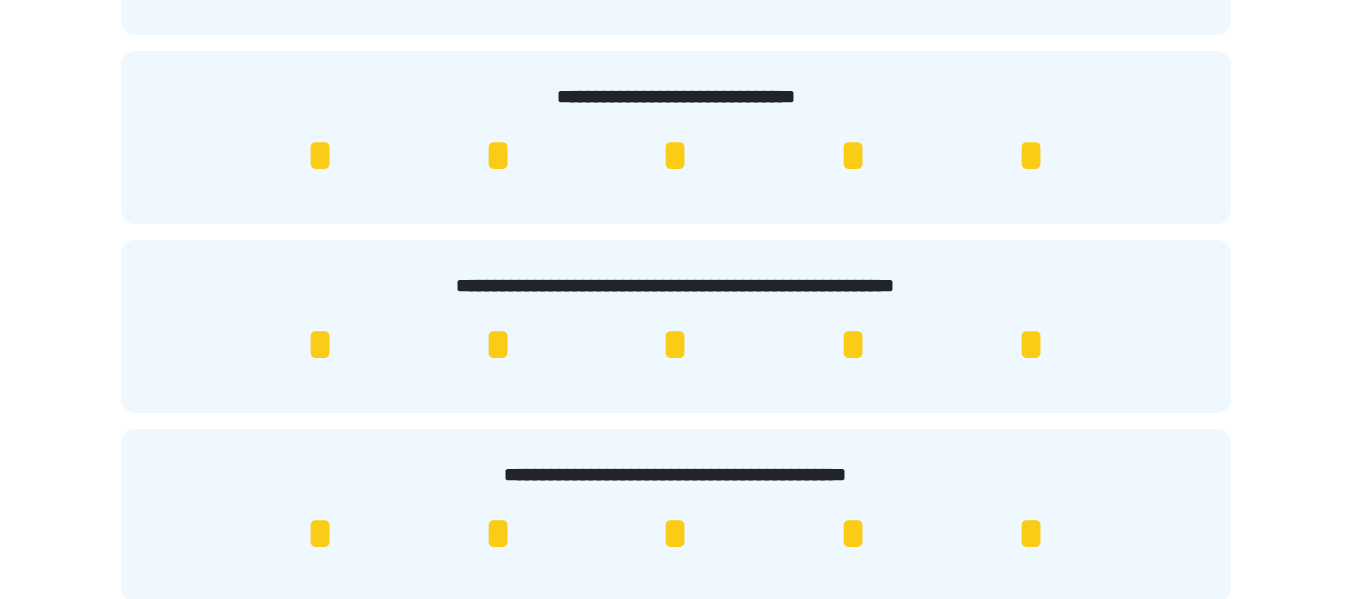 click on "*" at bounding box center (1031, 345) 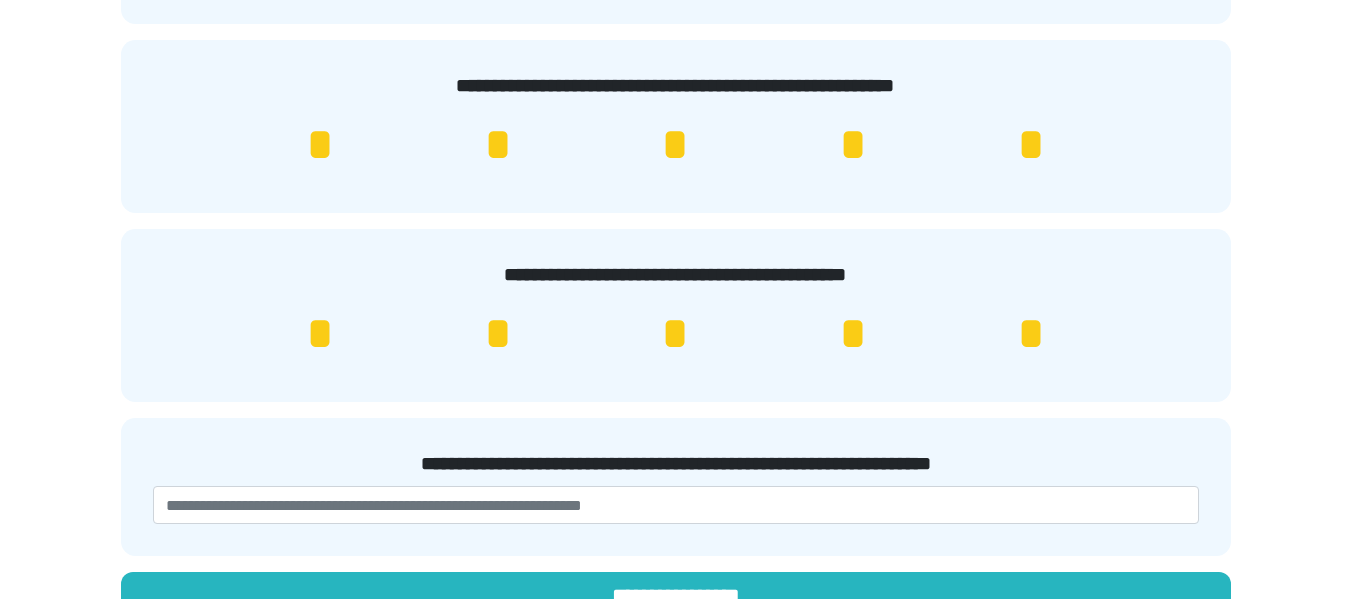 click on "*" at bounding box center (1031, 334) 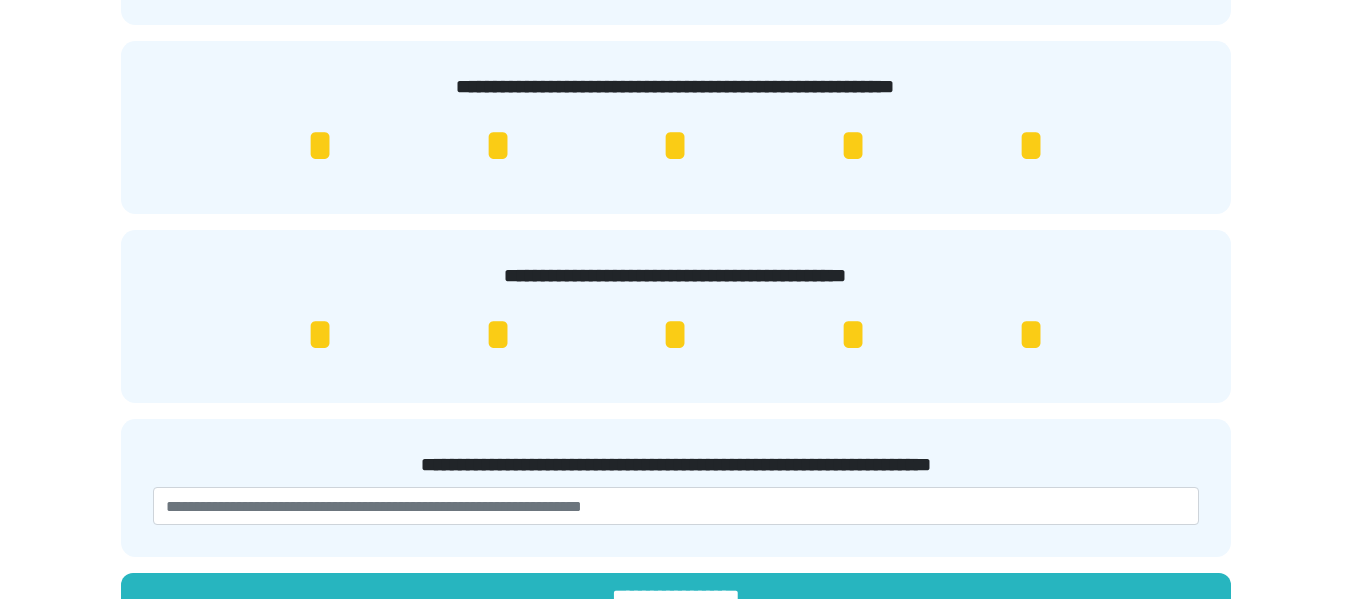 scroll, scrollTop: 635, scrollLeft: 0, axis: vertical 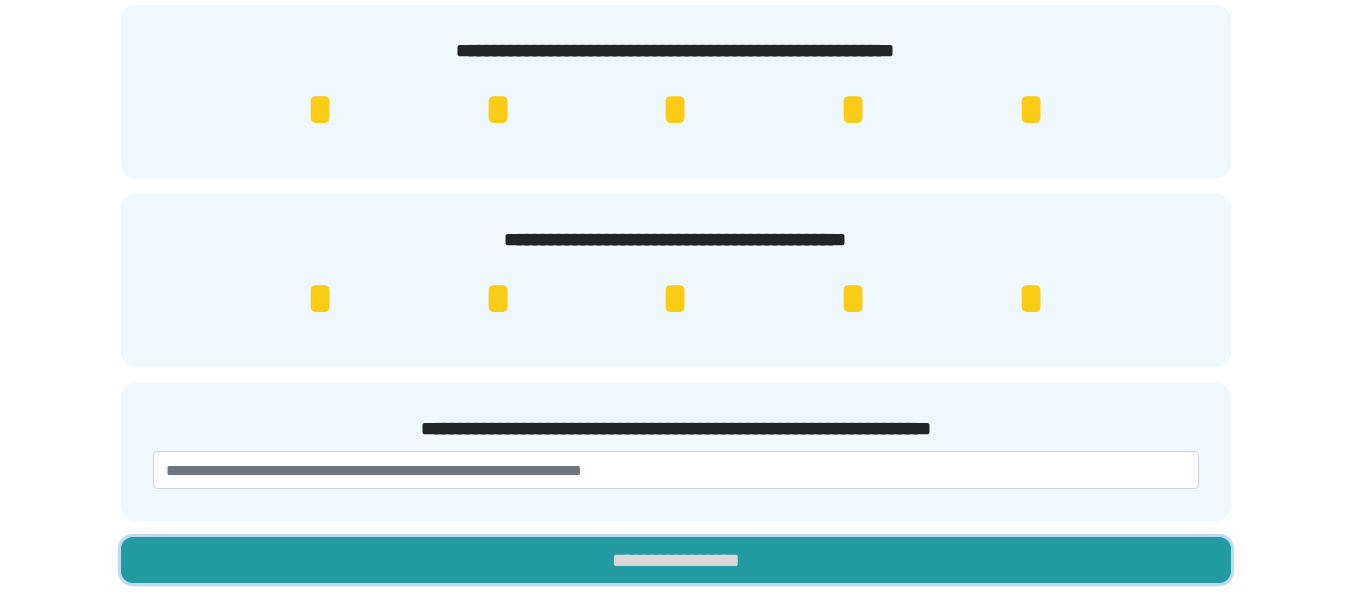 click on "**********" at bounding box center [676, 560] 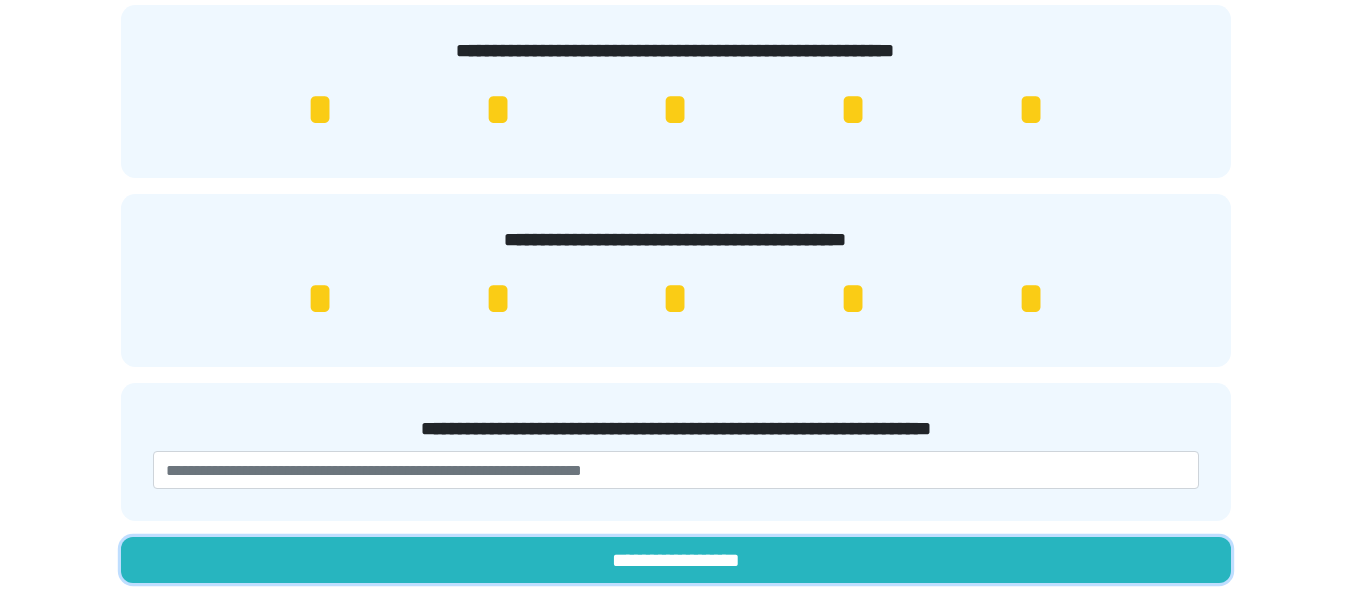 scroll, scrollTop: 659, scrollLeft: 0, axis: vertical 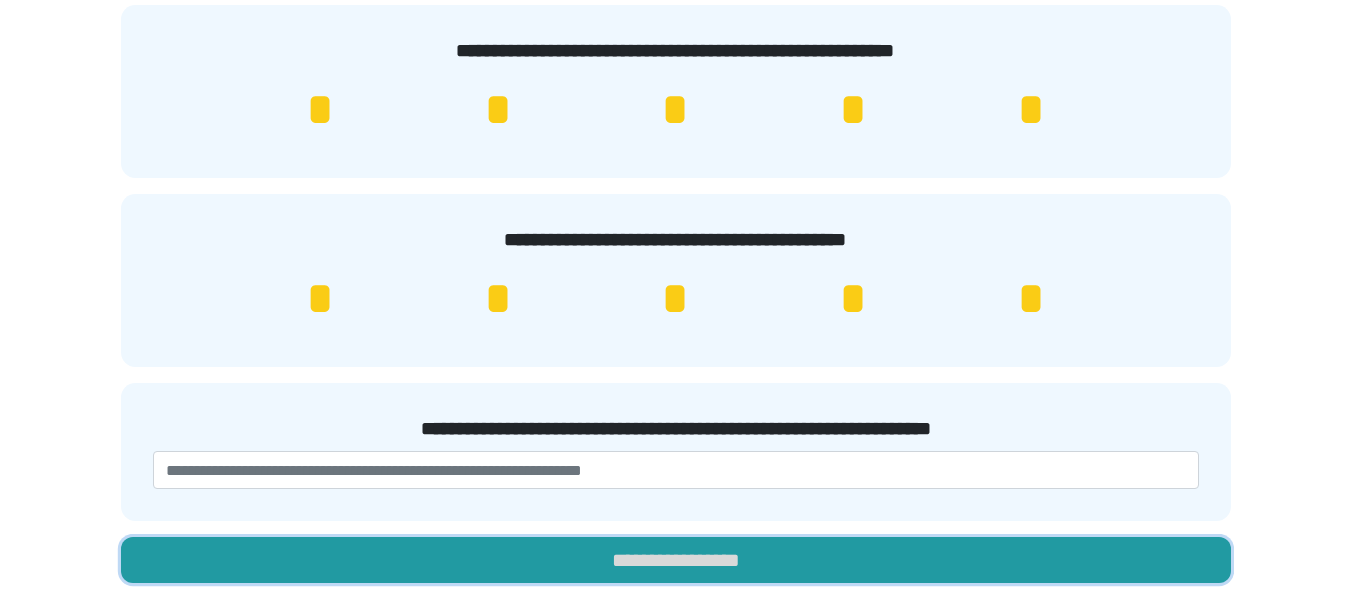 click on "**********" at bounding box center (676, 560) 